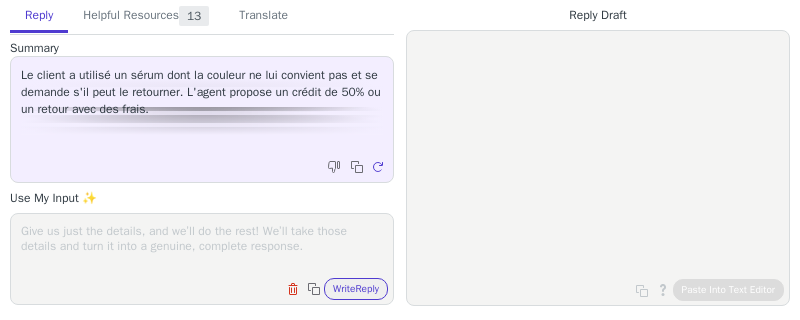 scroll, scrollTop: 0, scrollLeft: 0, axis: both 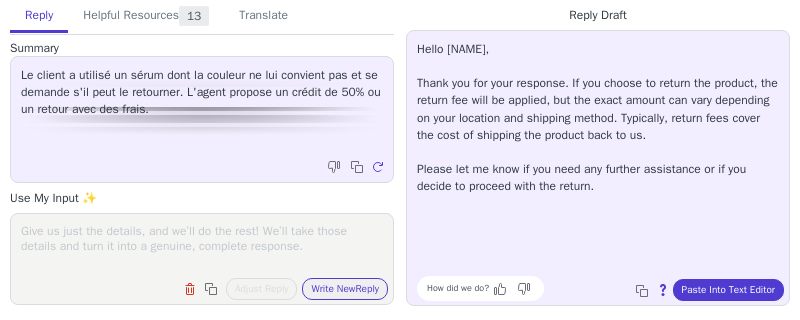 click at bounding box center [202, 246] 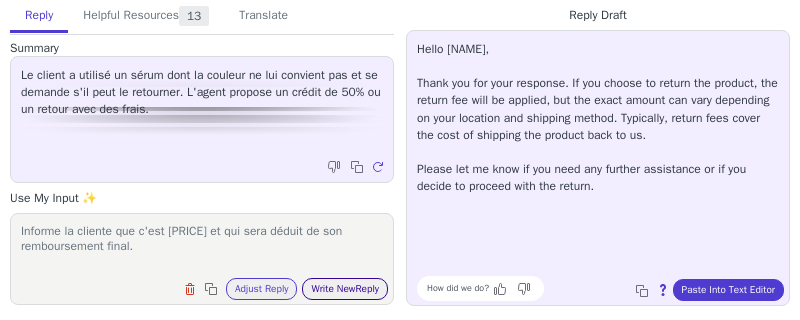 type on "Informe la cliente que c'est 5,90$ et qui sera déduit de son remboursement final." 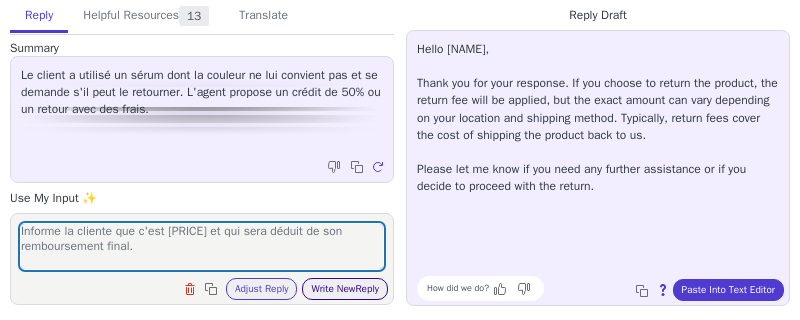 click on "Write New  Reply" at bounding box center [345, 289] 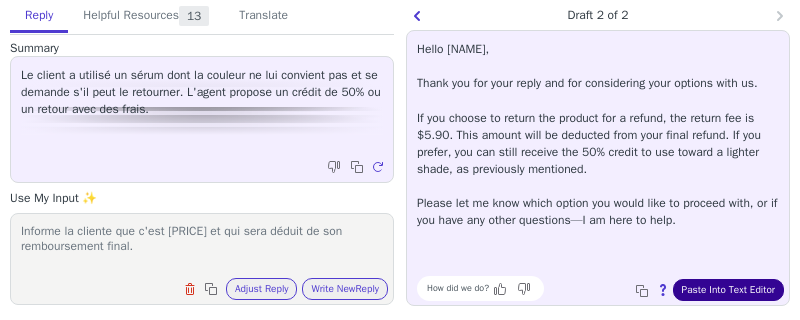 click on "Paste Into Text Editor" at bounding box center (728, 290) 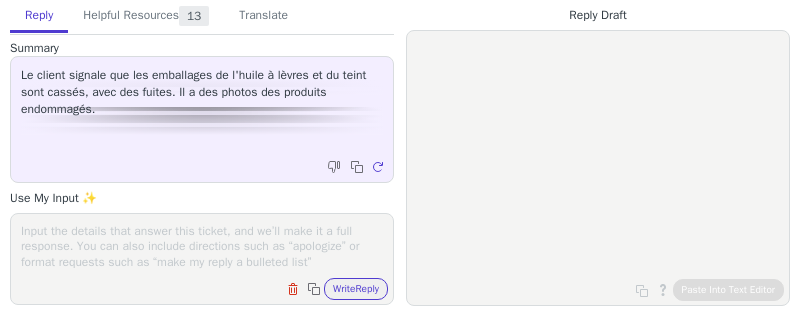 scroll, scrollTop: 0, scrollLeft: 0, axis: both 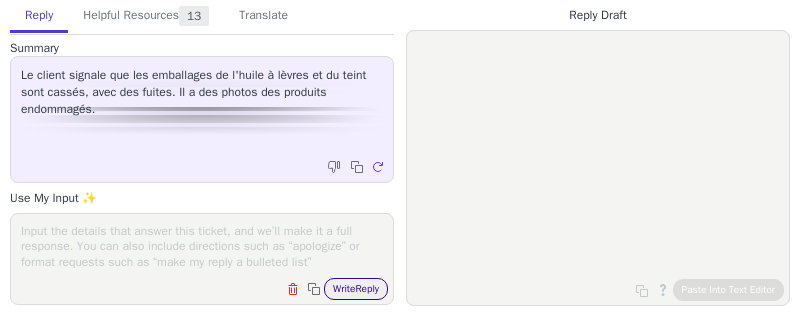 click on "Write  Reply" at bounding box center (356, 289) 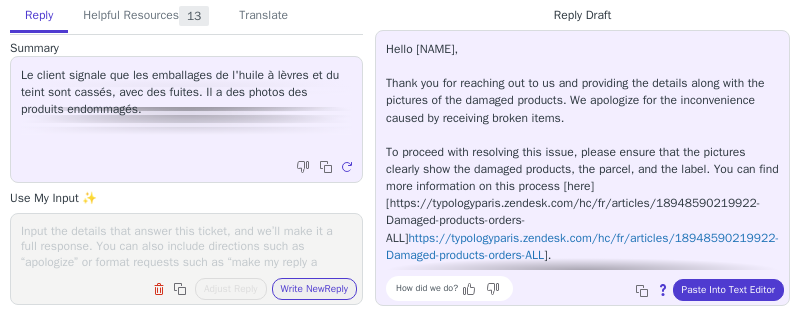 click at bounding box center (186, 246) 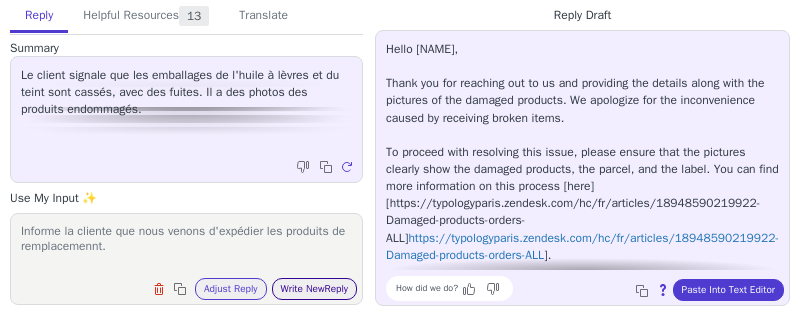 type on "Informe la cliente que nous venons d'expédier les produits de remplacemennt." 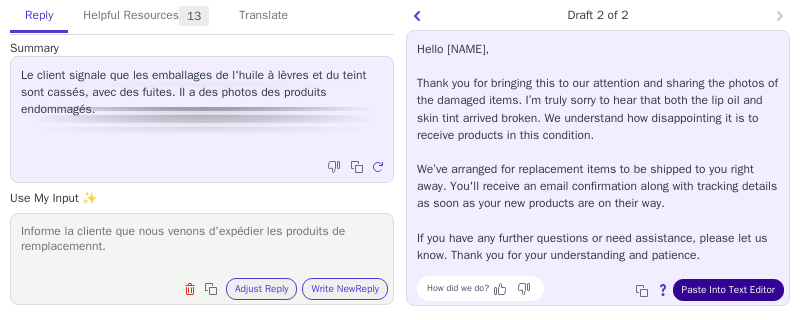 click on "Paste Into Text Editor" at bounding box center [728, 290] 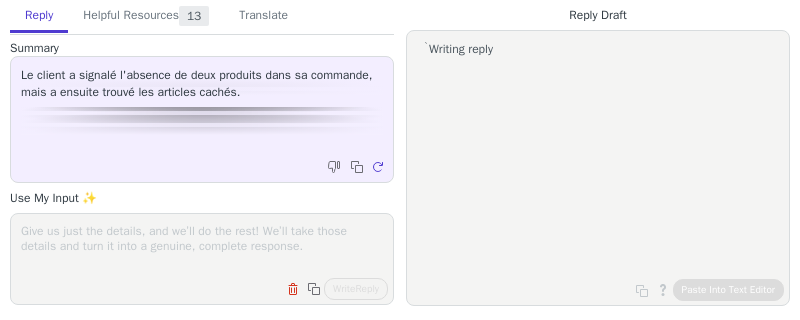 scroll, scrollTop: 0, scrollLeft: 0, axis: both 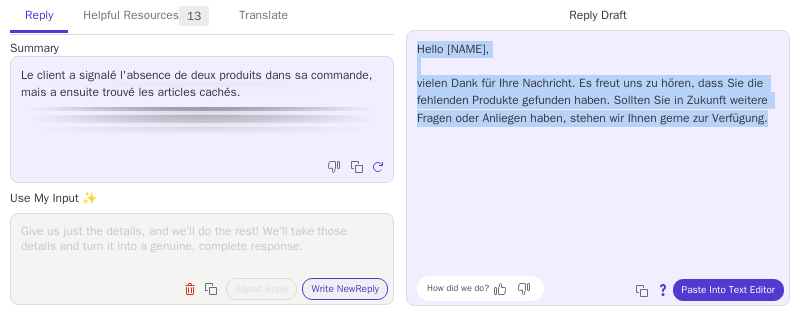 drag, startPoint x: 485, startPoint y: 140, endPoint x: 417, endPoint y: 46, distance: 116.01724 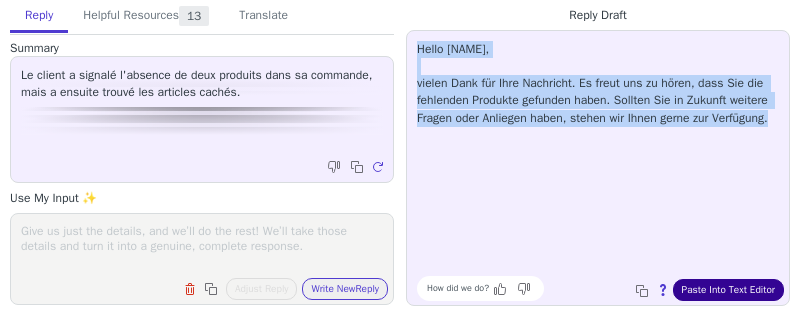 click on "Paste Into Text Editor" at bounding box center (728, 290) 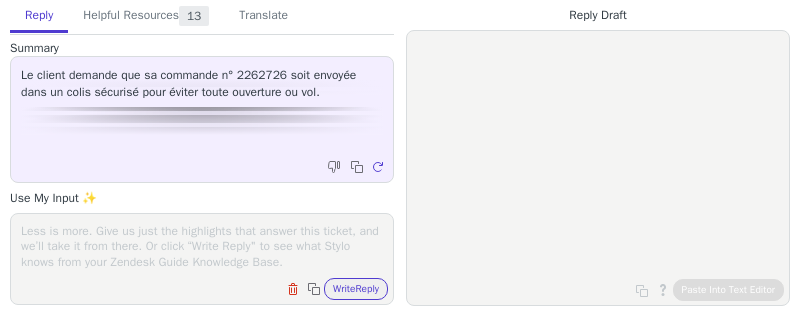 scroll, scrollTop: 0, scrollLeft: 0, axis: both 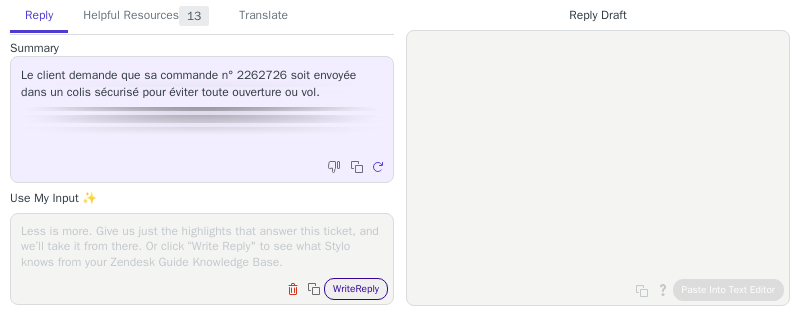 click on "Write  Reply" at bounding box center (356, 289) 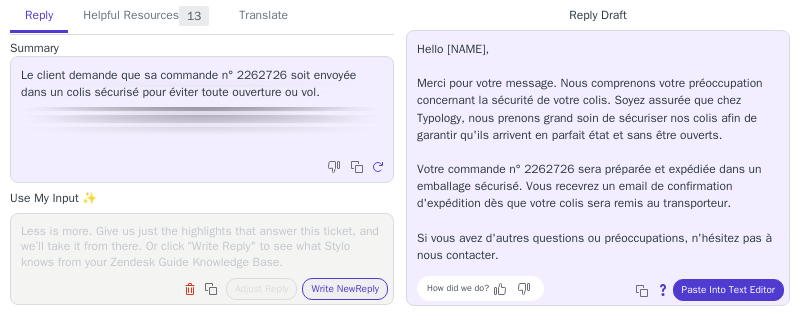 scroll, scrollTop: 11, scrollLeft: 0, axis: vertical 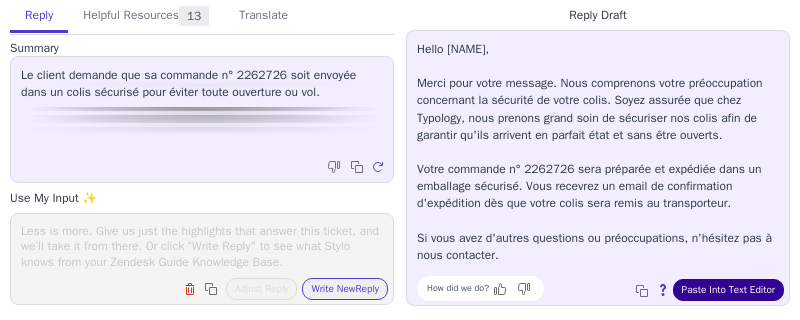 click on "Paste Into Text Editor" at bounding box center [728, 290] 